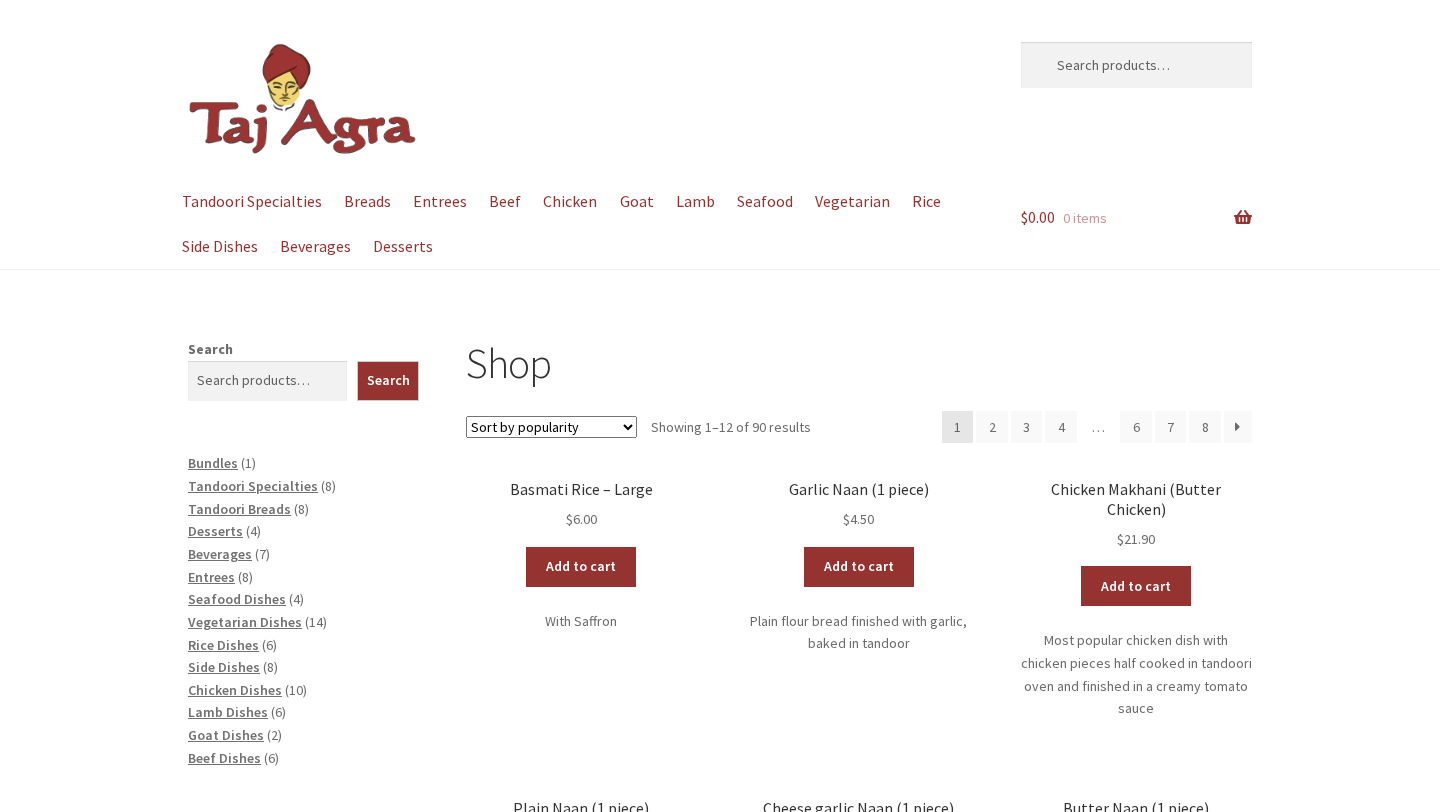 scroll, scrollTop: 0, scrollLeft: 0, axis: both 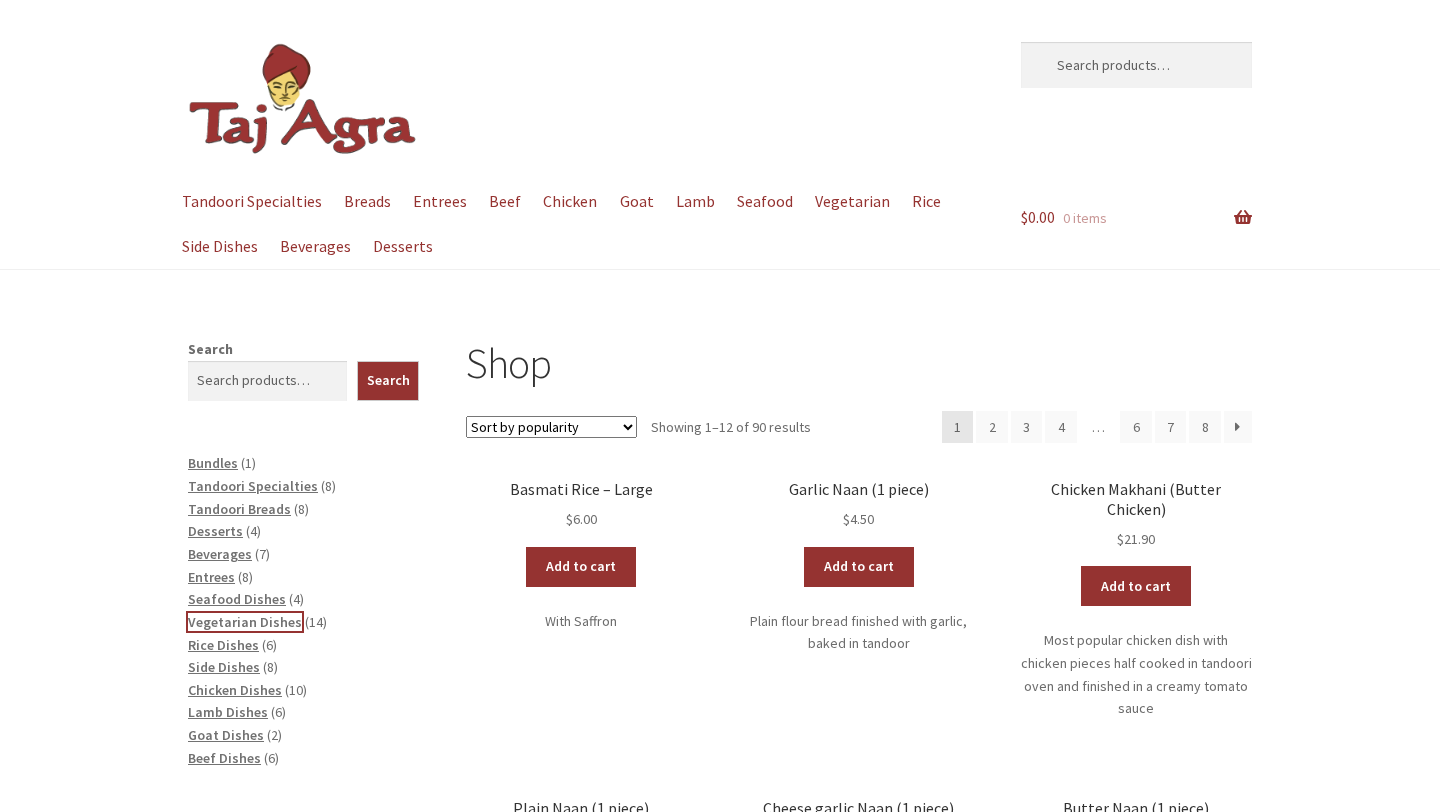 click on "Vegetarian Dishes" at bounding box center [245, 622] 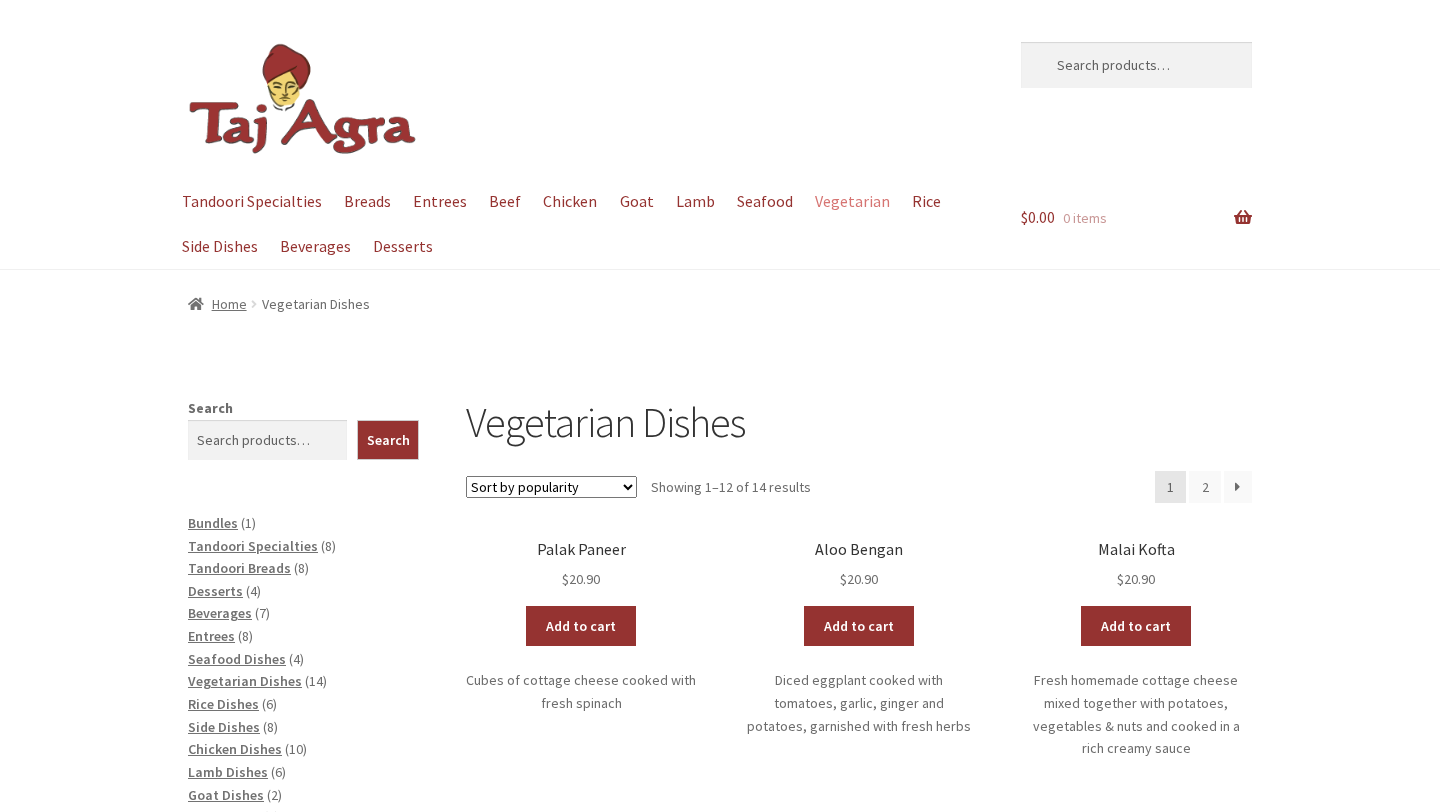 scroll, scrollTop: 0, scrollLeft: 0, axis: both 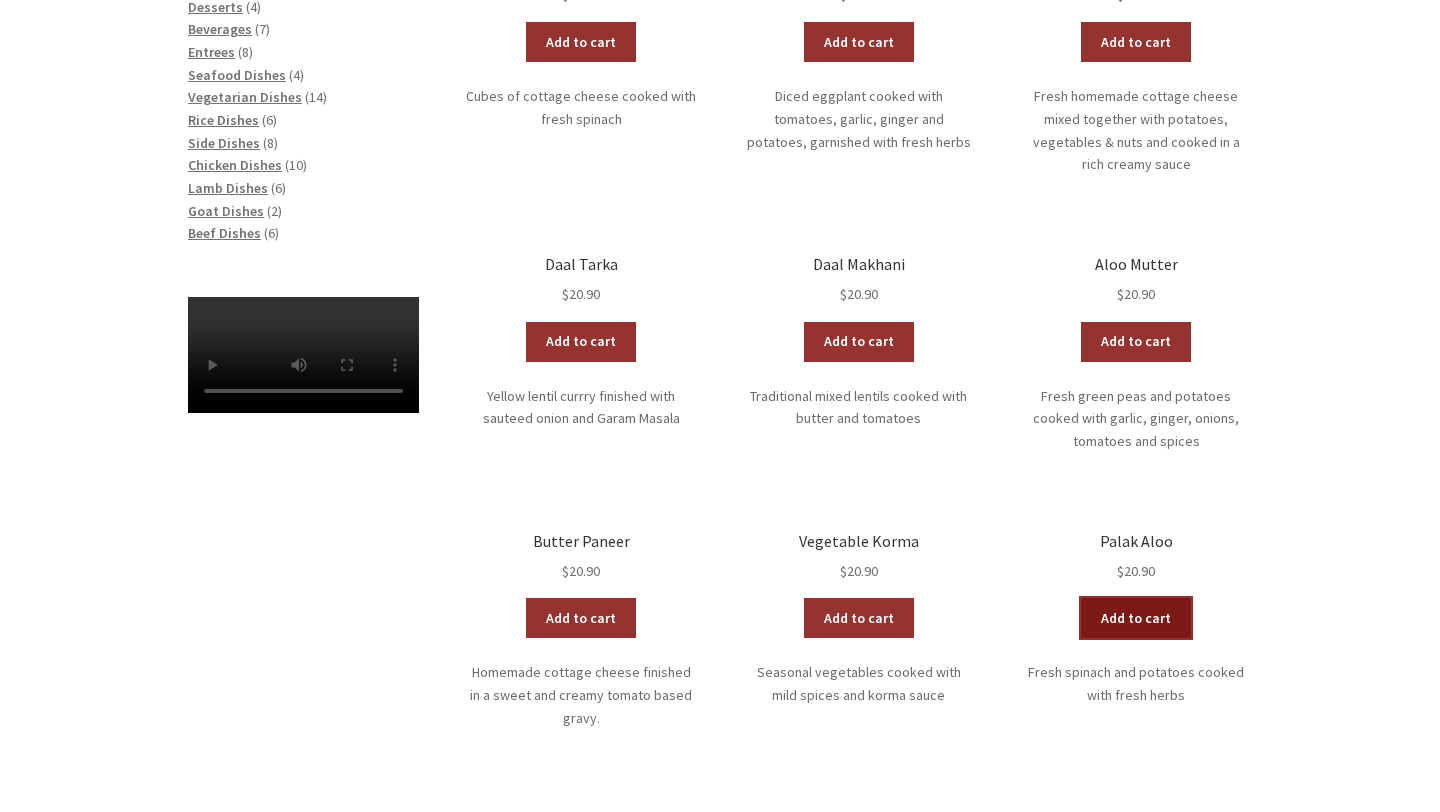 click on "Add to cart" at bounding box center [1136, 618] 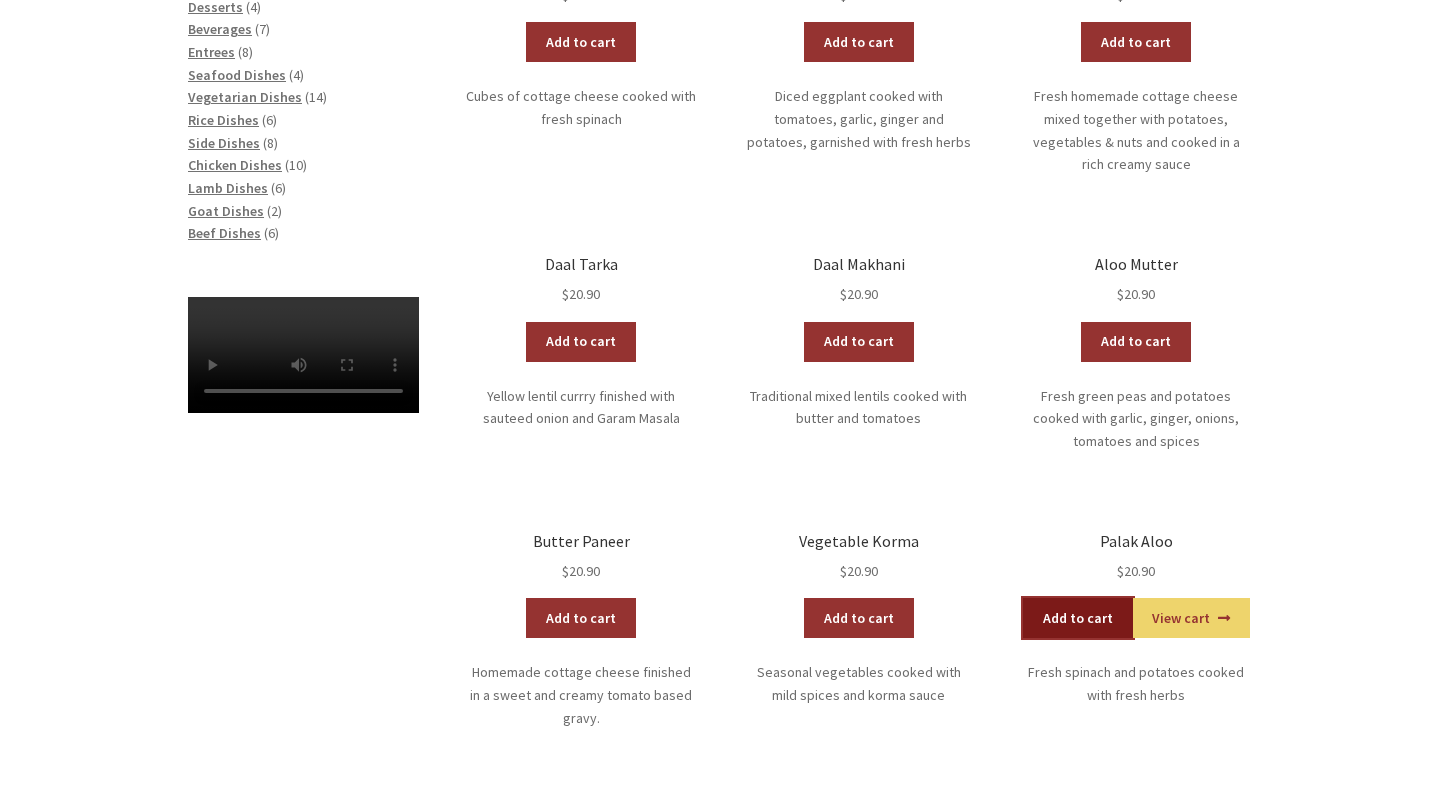 click on "Add to cart" at bounding box center [1078, 618] 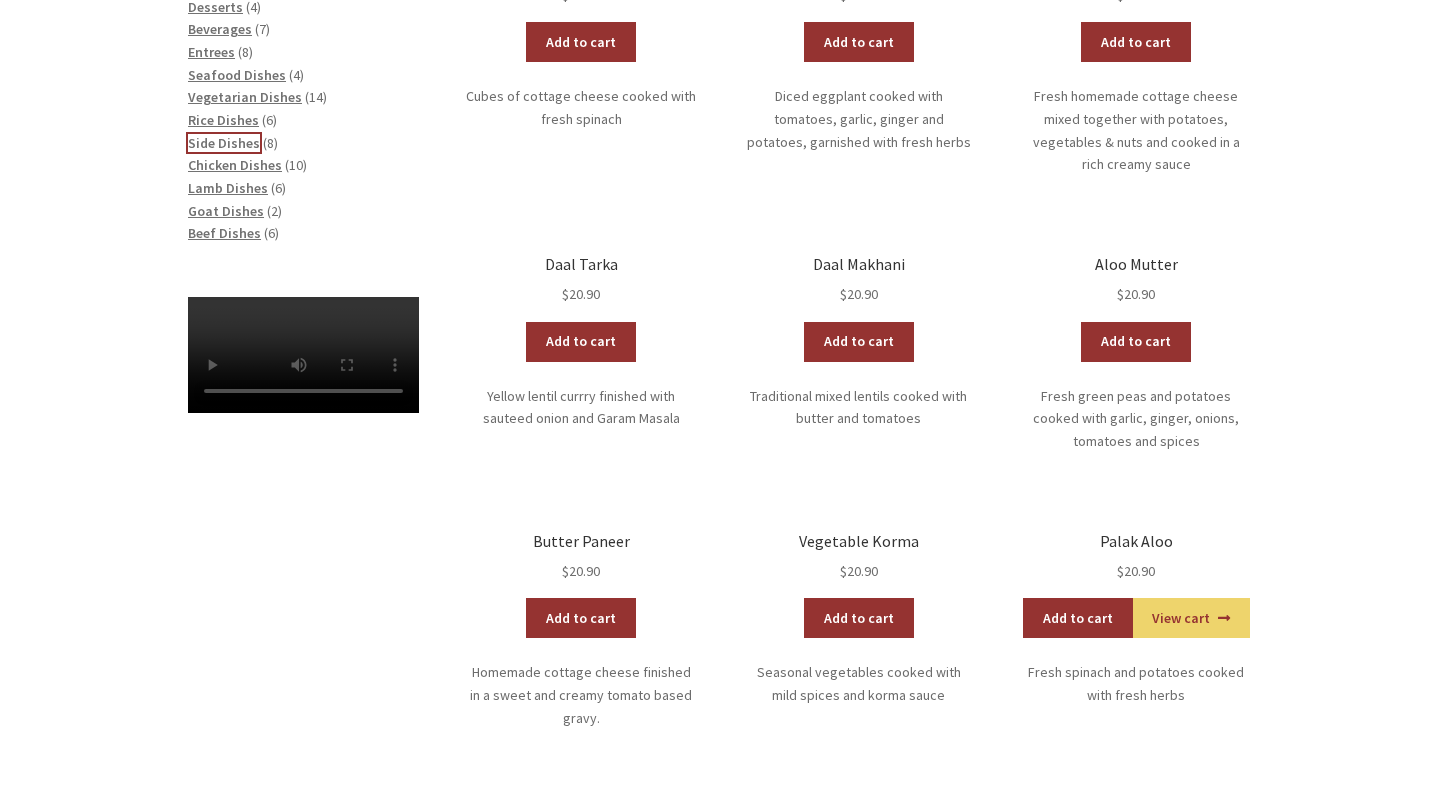 click on "Side Dishes" at bounding box center (224, 143) 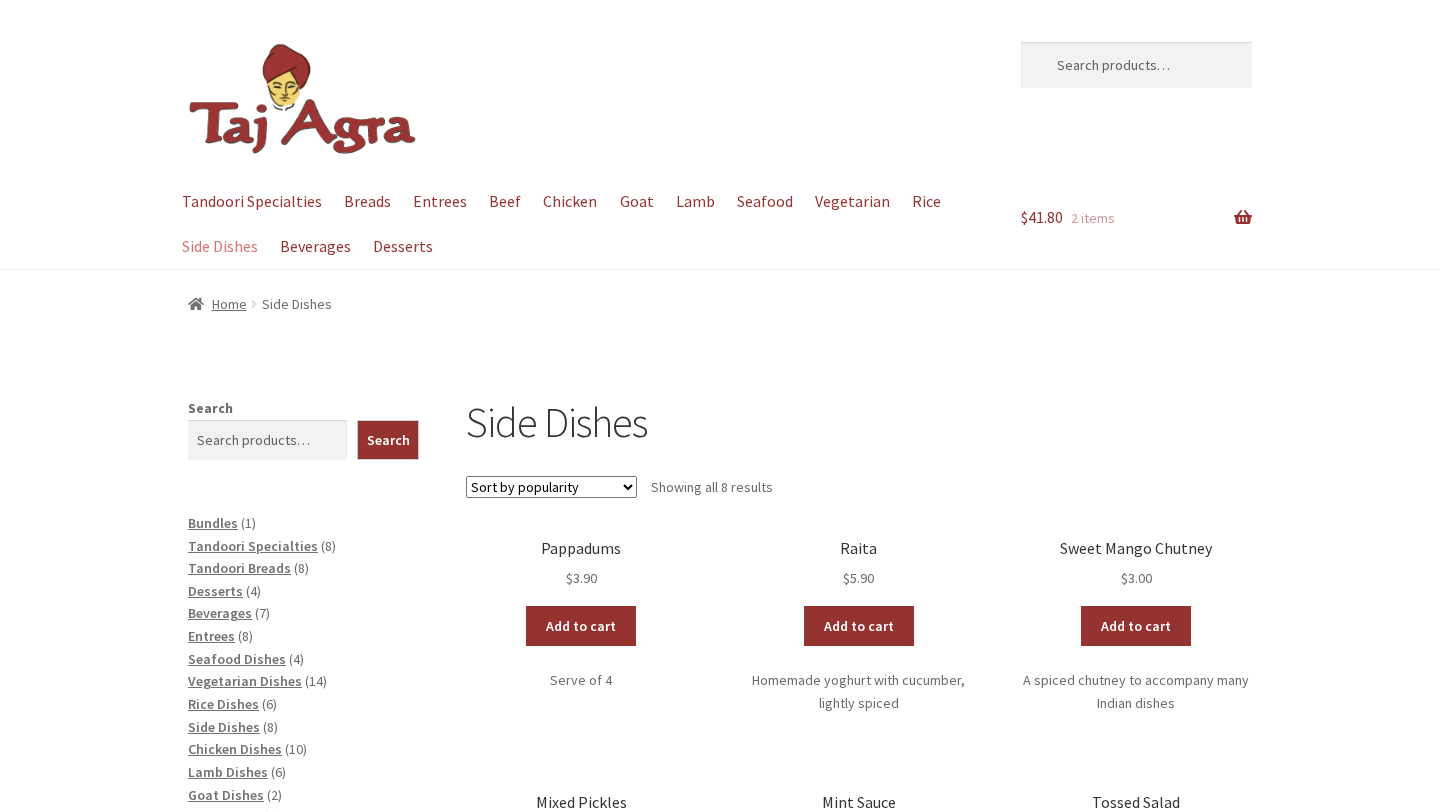 scroll, scrollTop: 0, scrollLeft: 0, axis: both 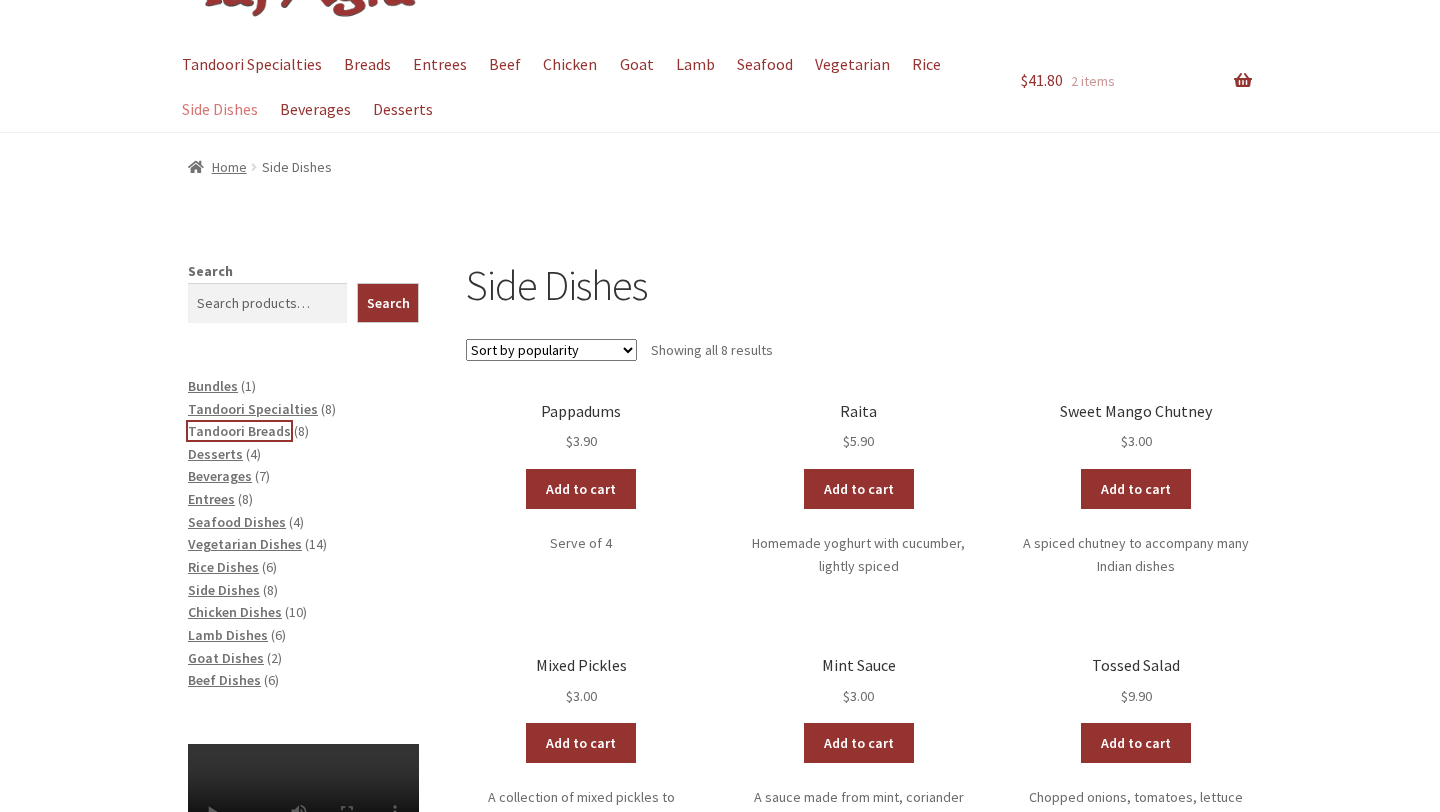click on "Tandoori Breads" at bounding box center [239, 431] 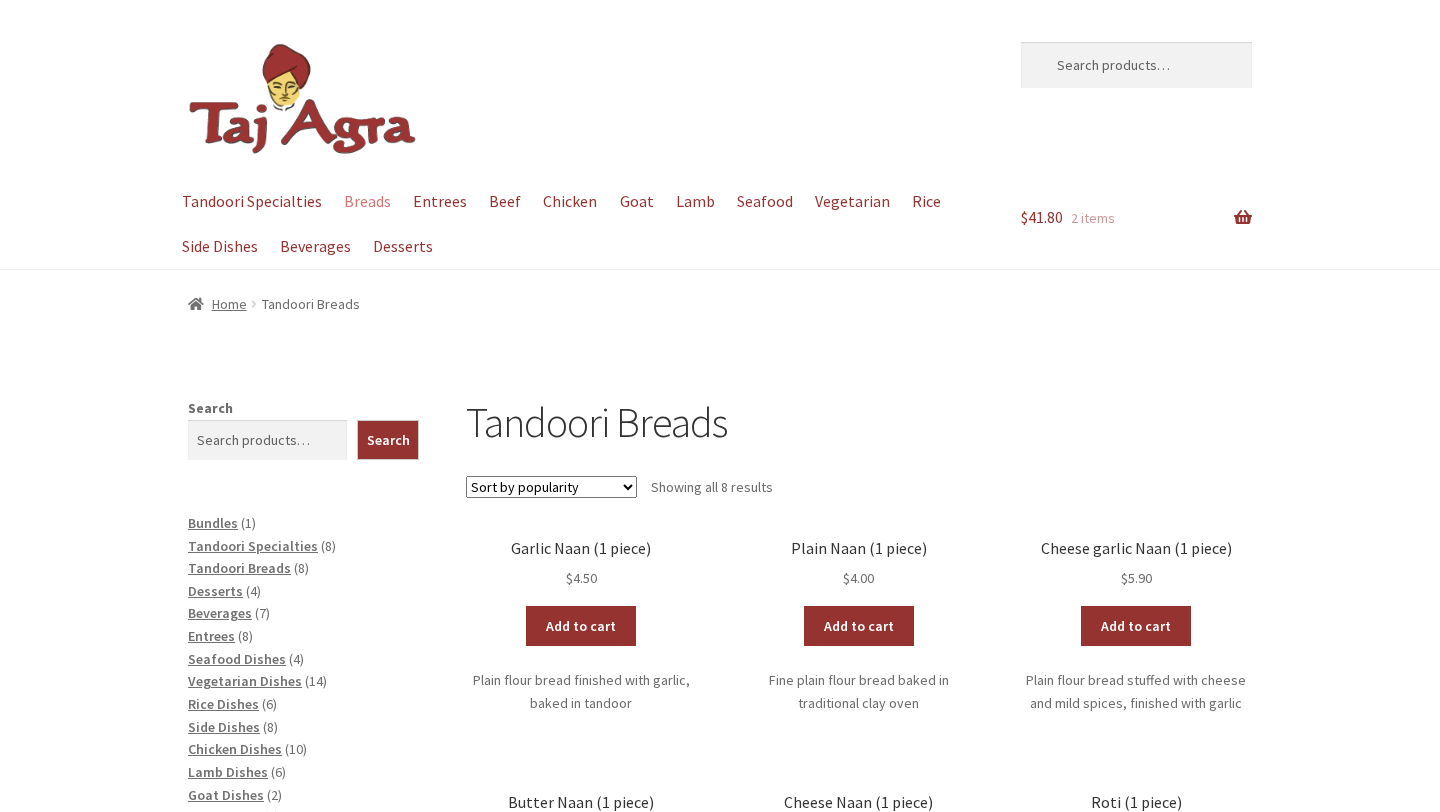 scroll, scrollTop: 0, scrollLeft: 0, axis: both 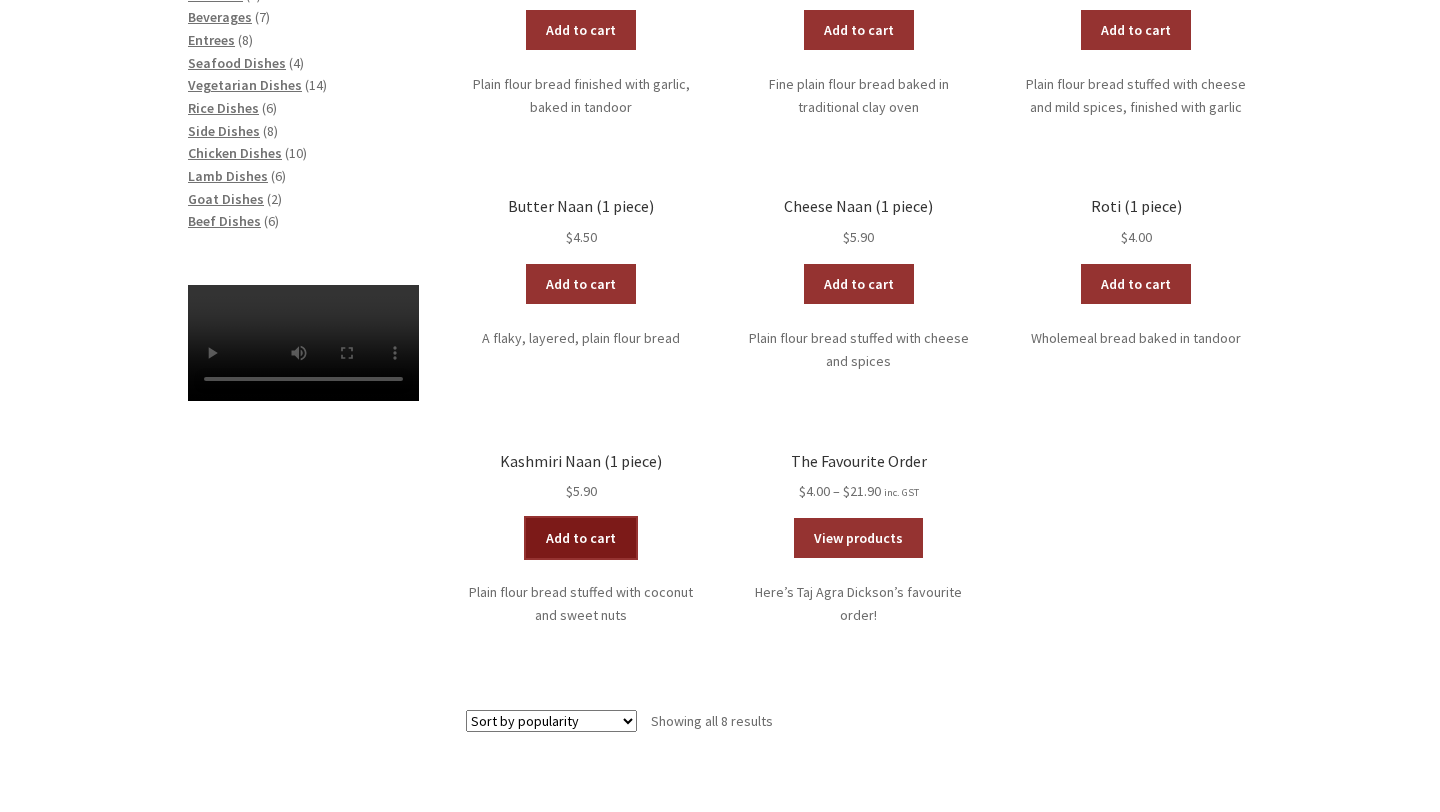 click on "Add to cart" at bounding box center (581, 538) 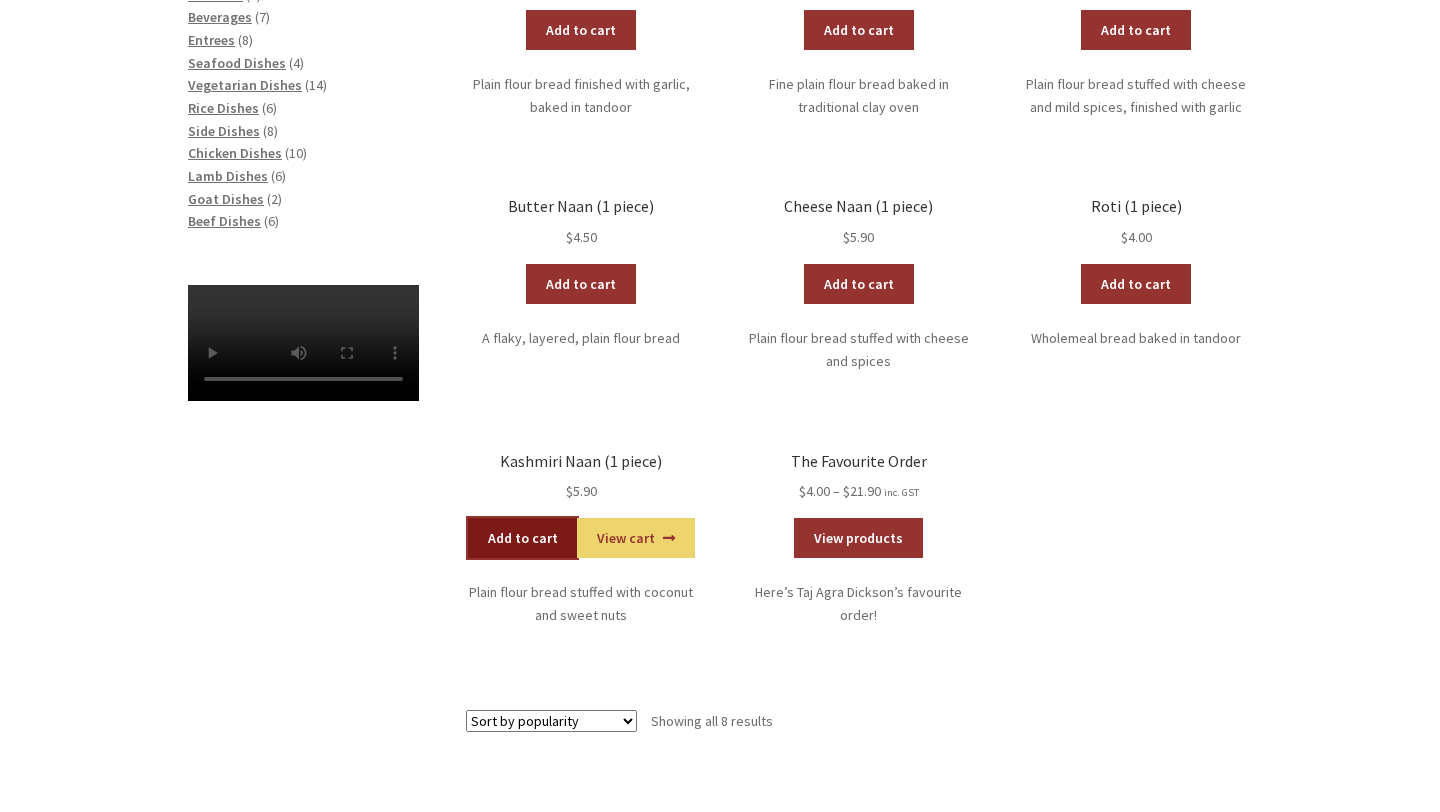 click on "Add to cart" at bounding box center (523, 538) 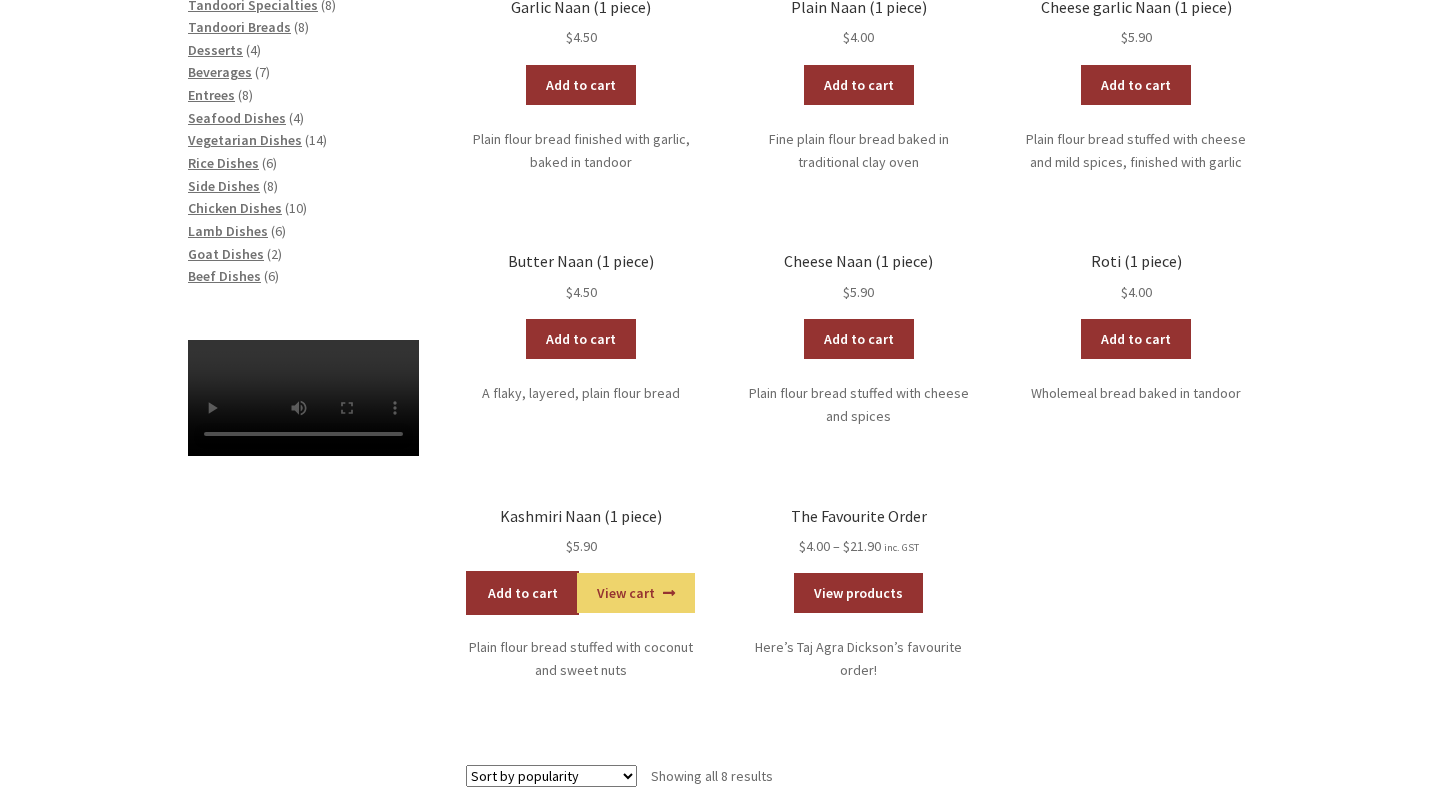 scroll, scrollTop: 533, scrollLeft: 0, axis: vertical 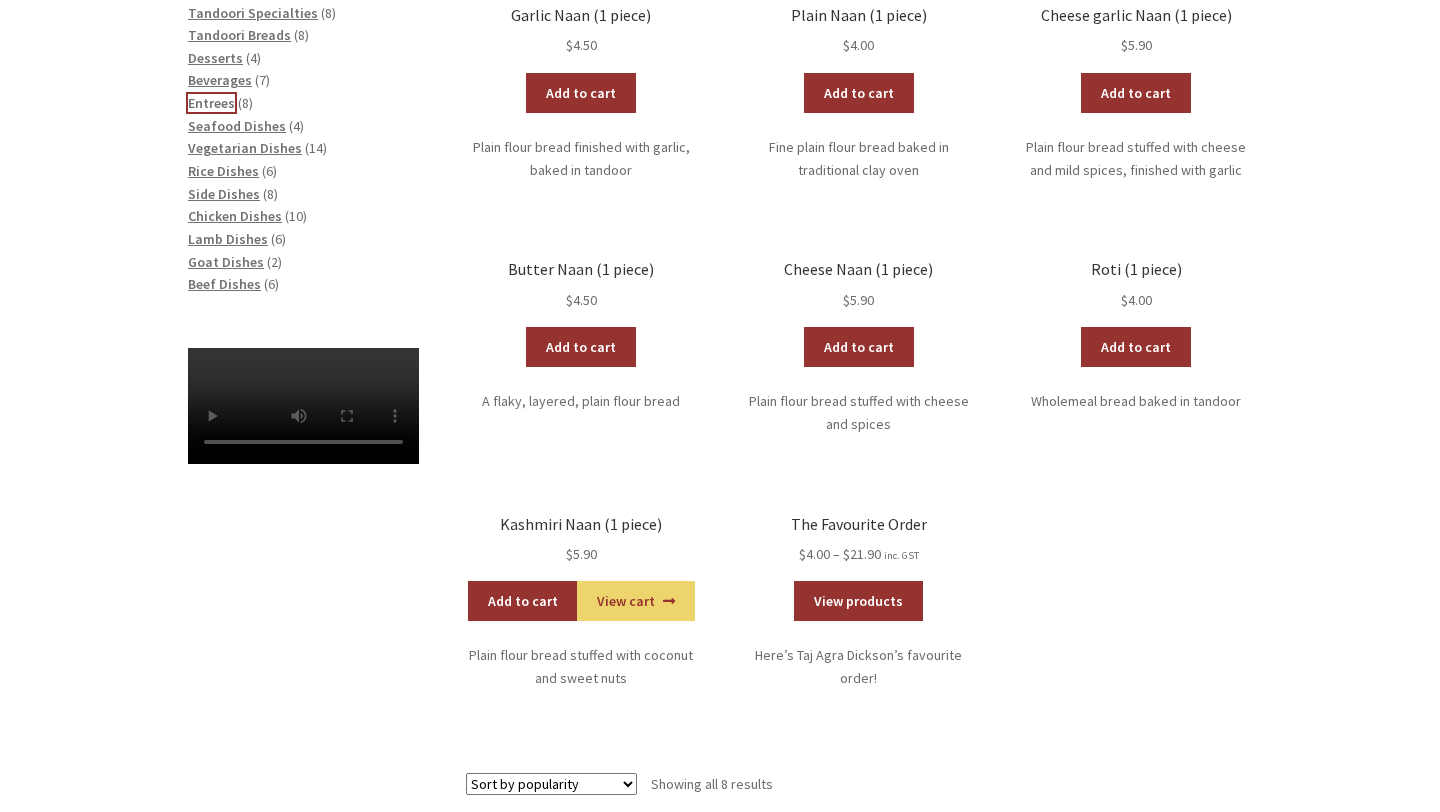 click on "Entrees" at bounding box center [211, 103] 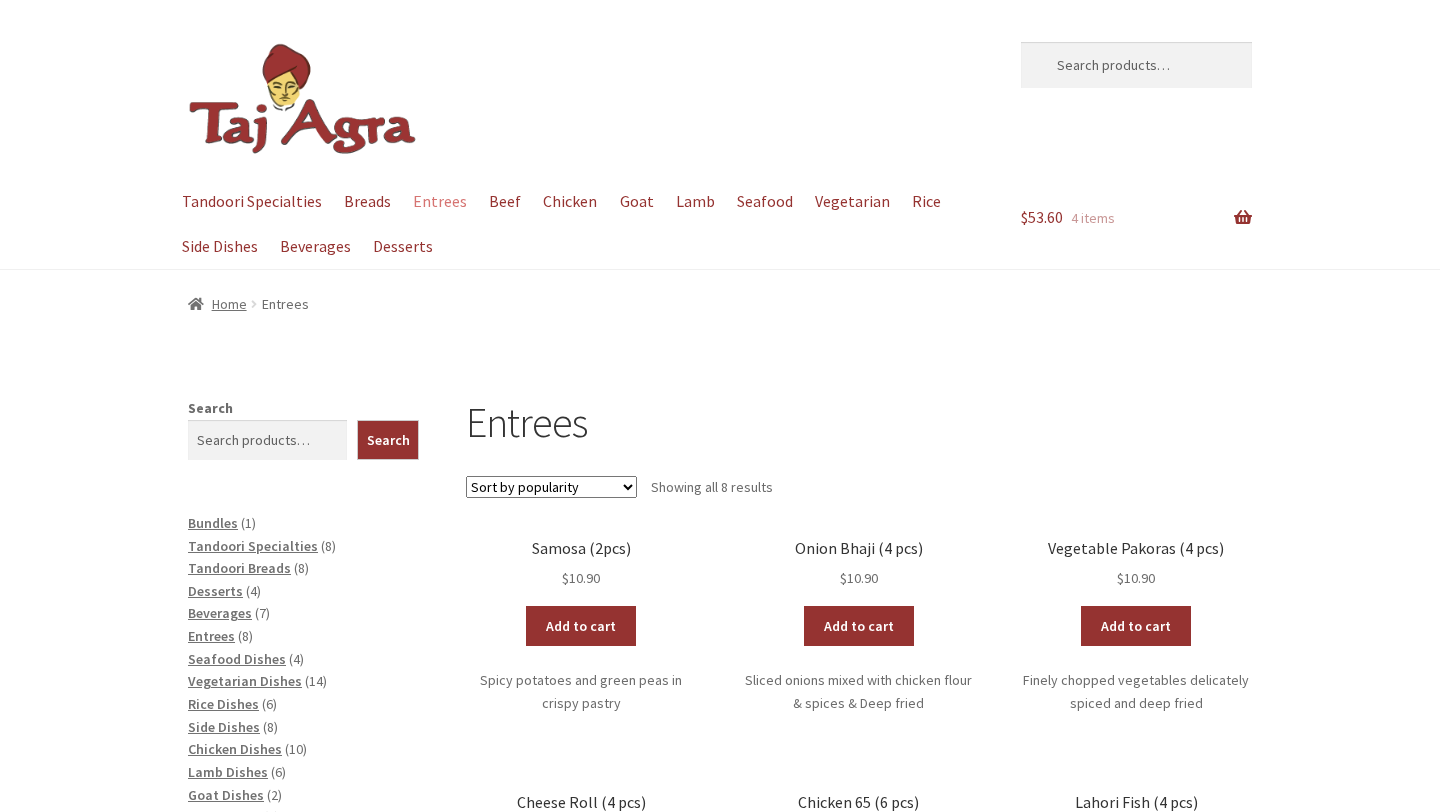 scroll, scrollTop: 0, scrollLeft: 0, axis: both 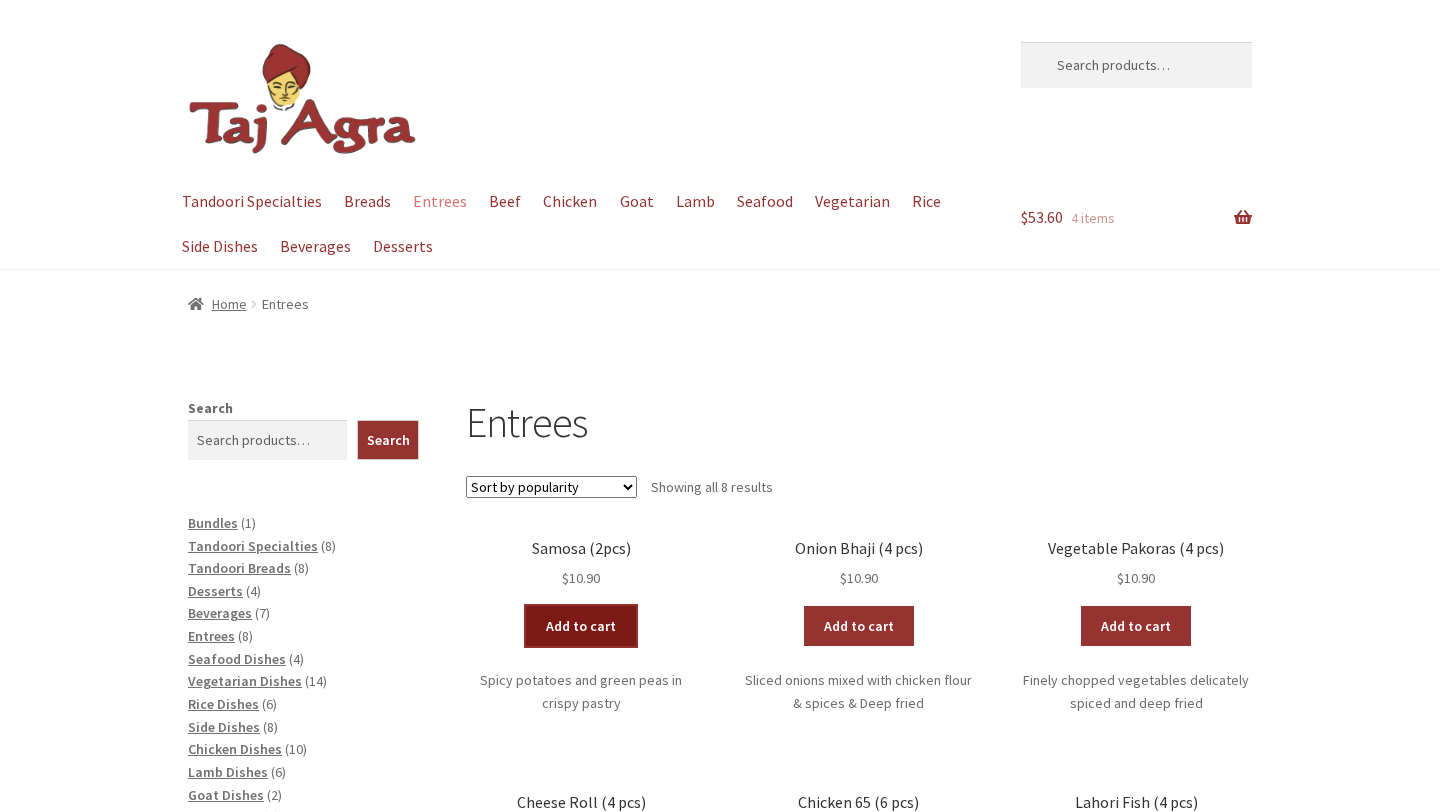 click on "Add to cart" at bounding box center [581, 626] 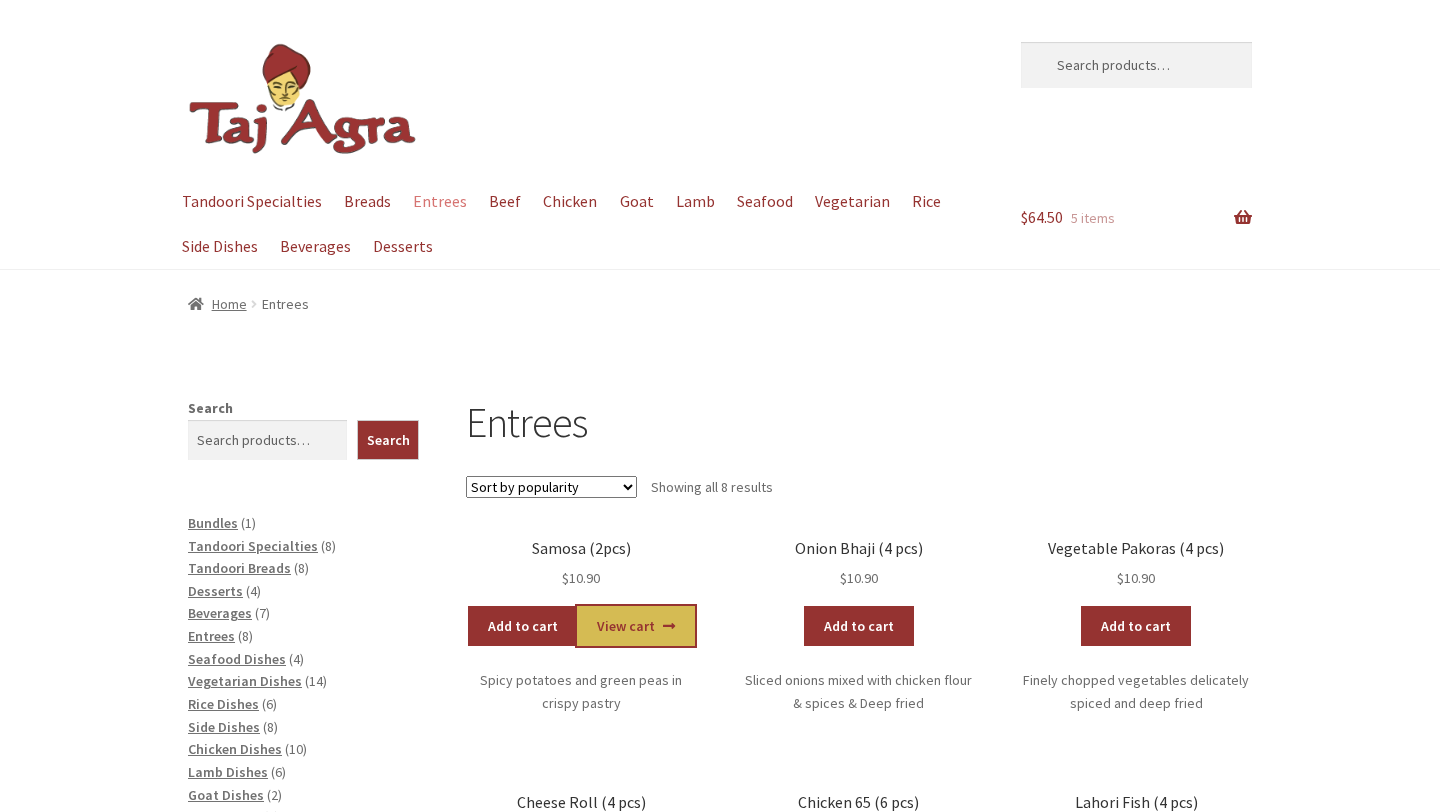click on "View cart" at bounding box center [635, 626] 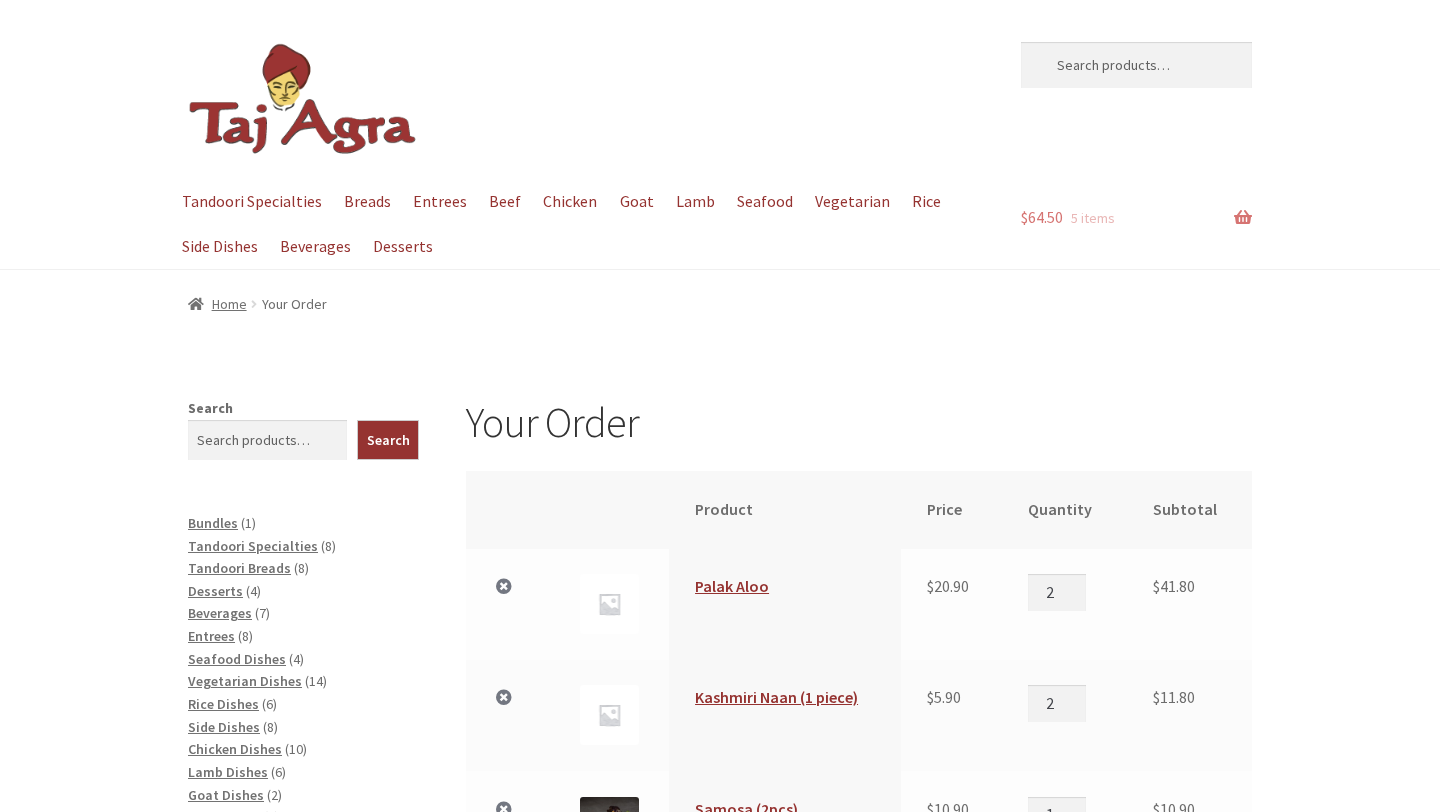 scroll, scrollTop: 0, scrollLeft: 0, axis: both 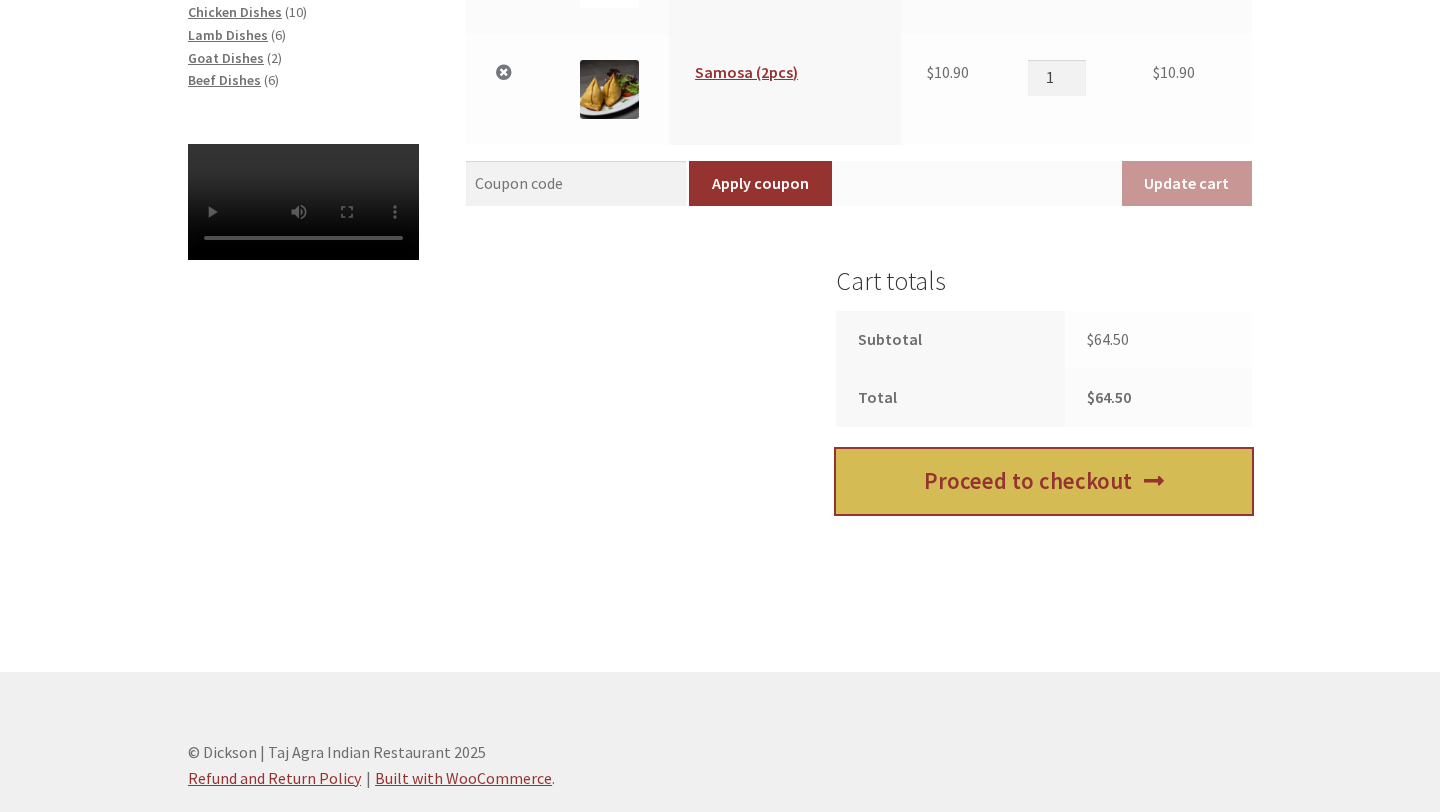 click on "Proceed to checkout" at bounding box center (1044, 481) 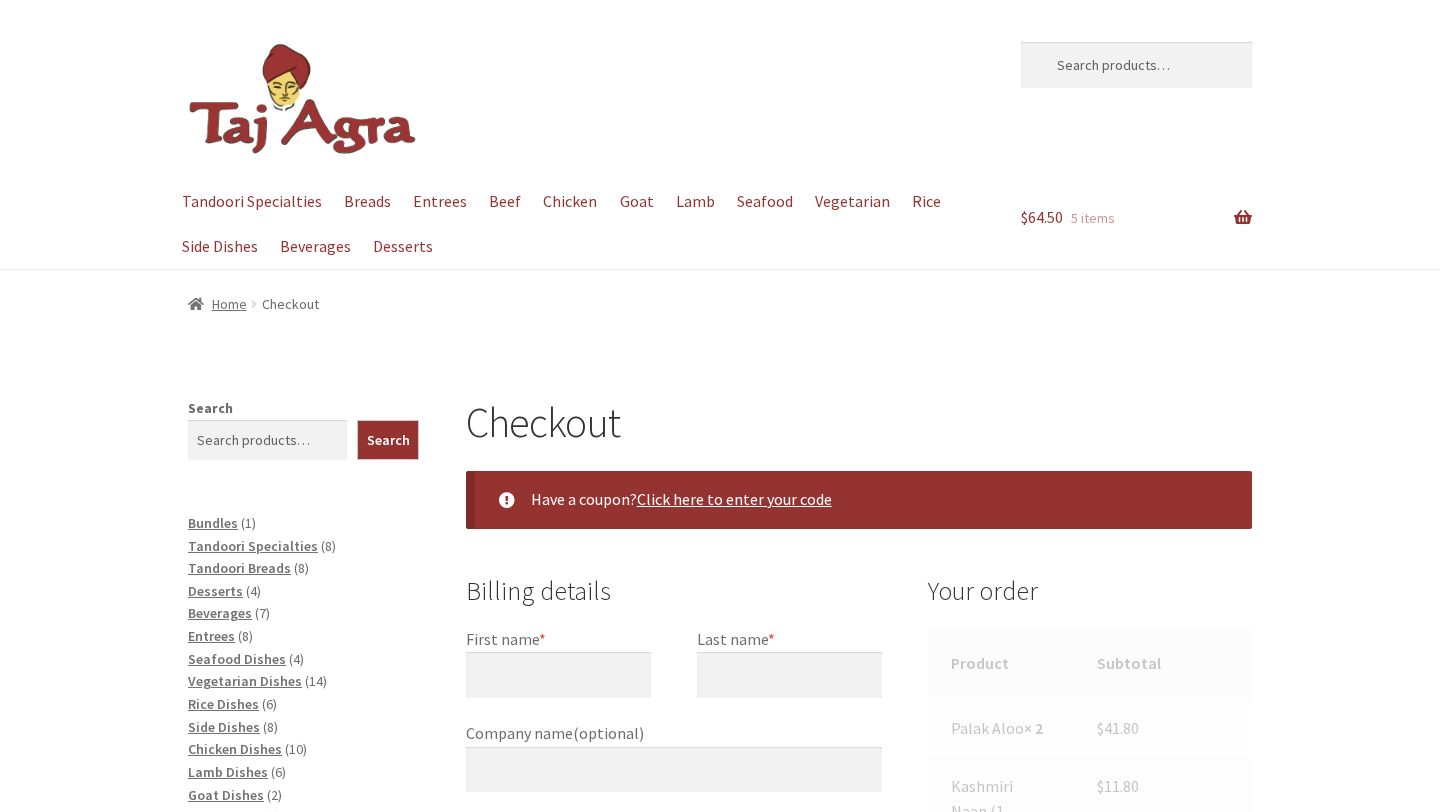 select on "ACT" 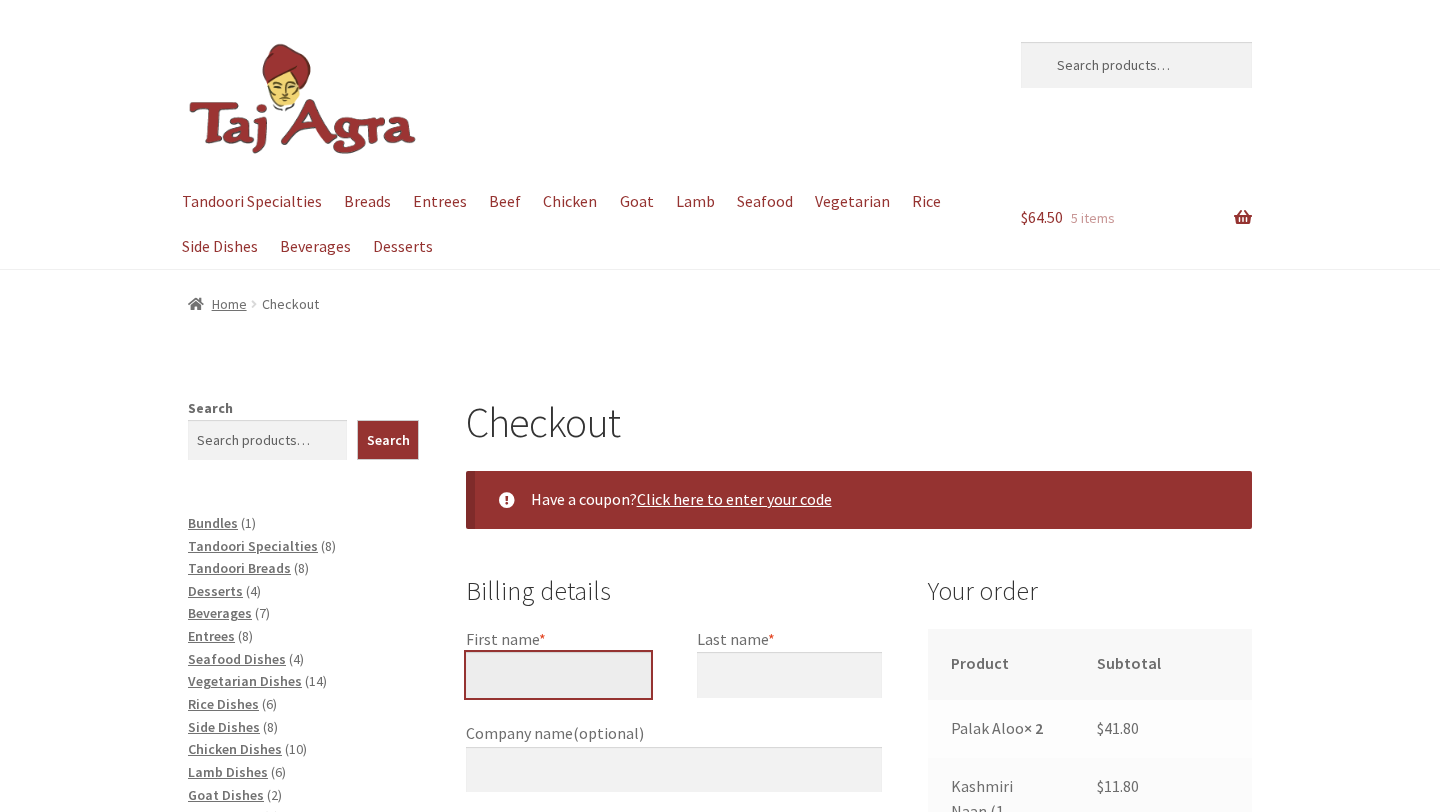 click on "First name  *" at bounding box center [558, 675] 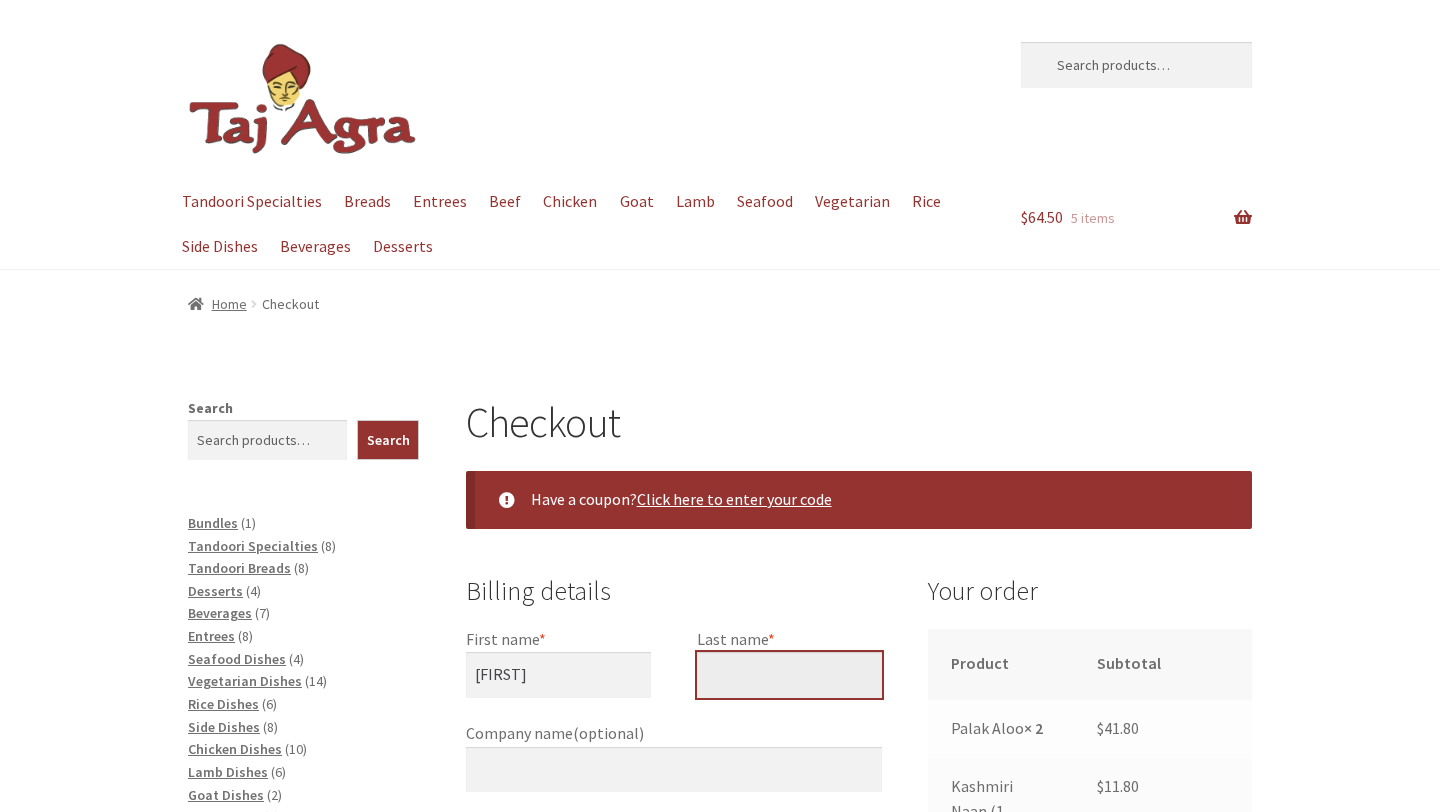 type on "[LAST]" 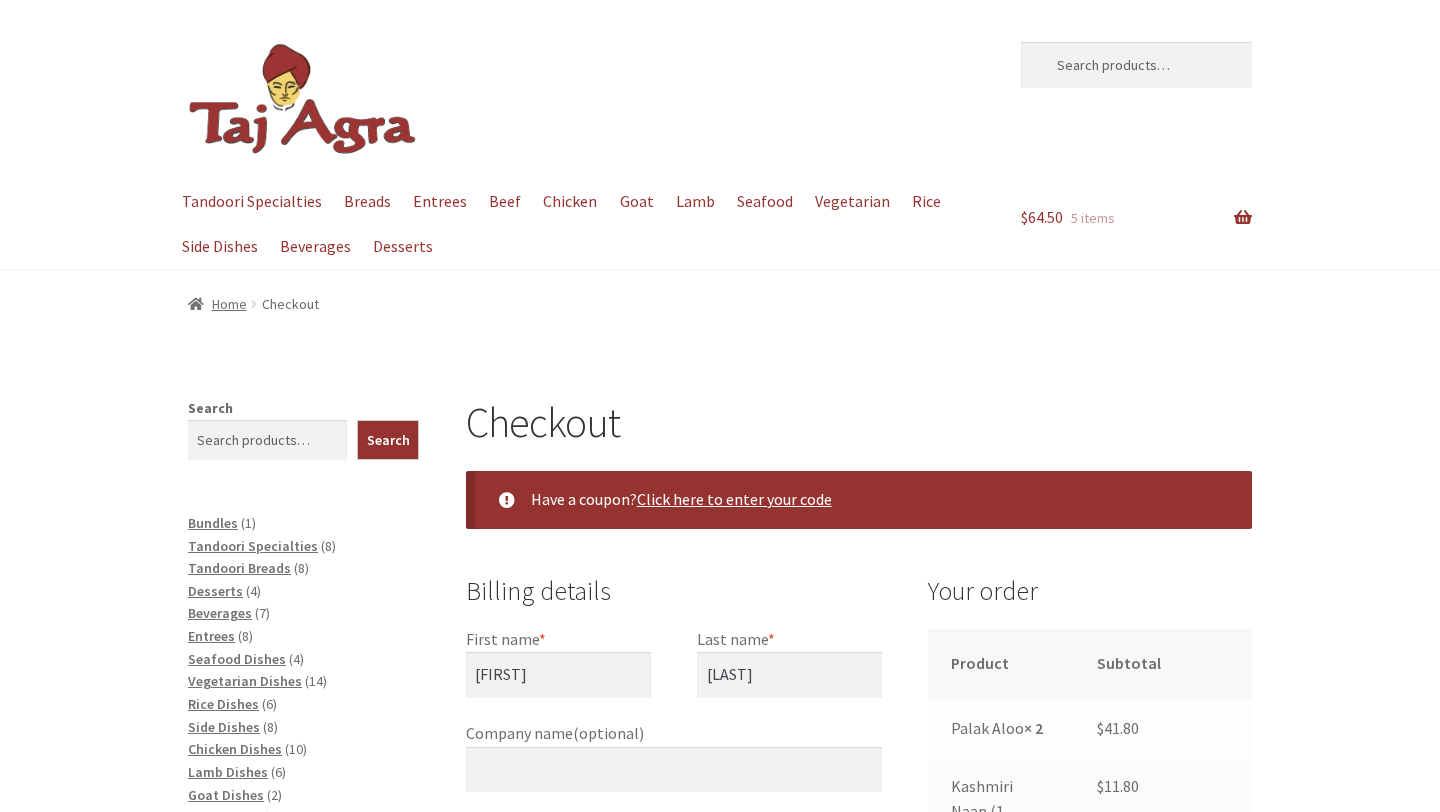 type on "[NUMBER] [STREET]" 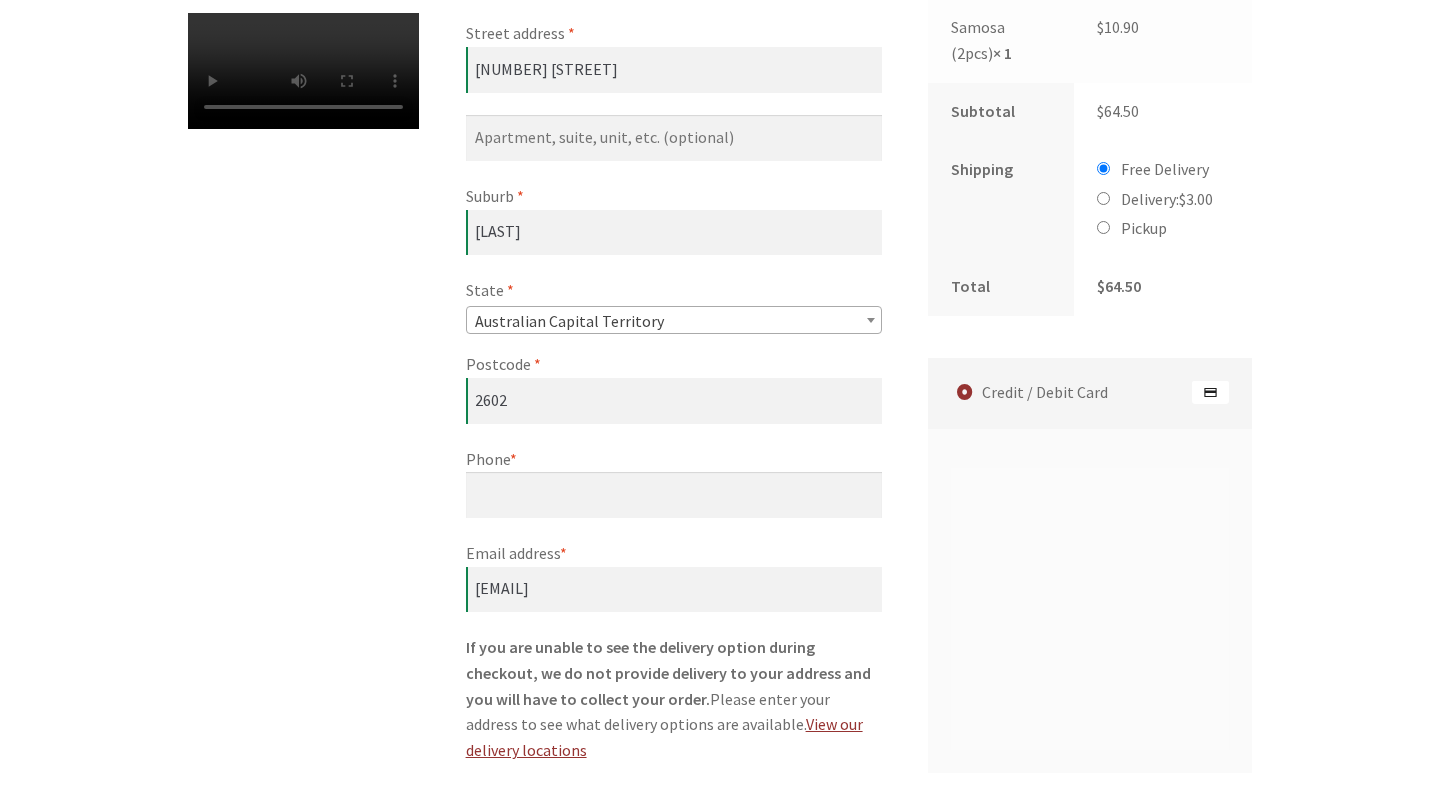 scroll, scrollTop: 865, scrollLeft: 0, axis: vertical 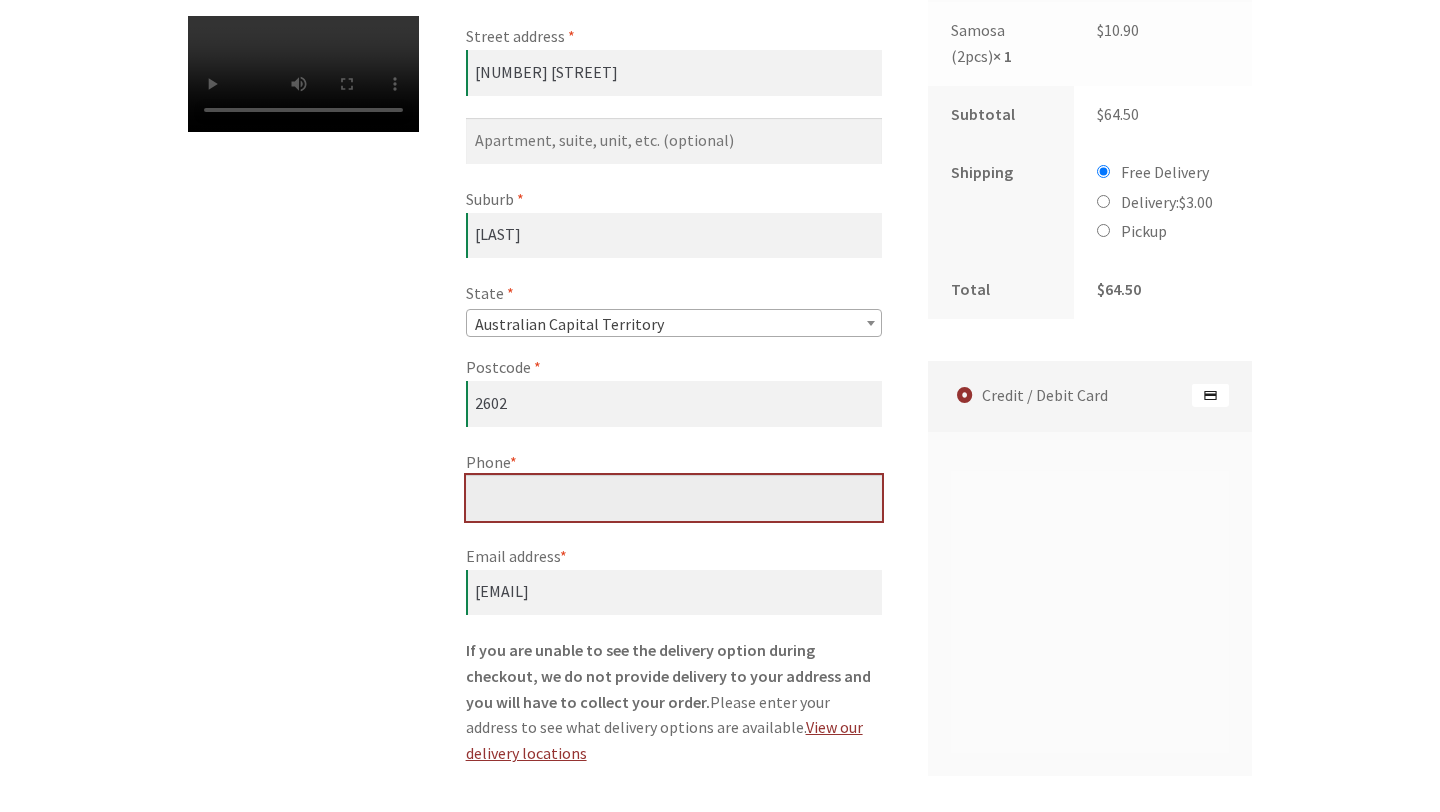 click on "Phone  *" at bounding box center [674, 498] 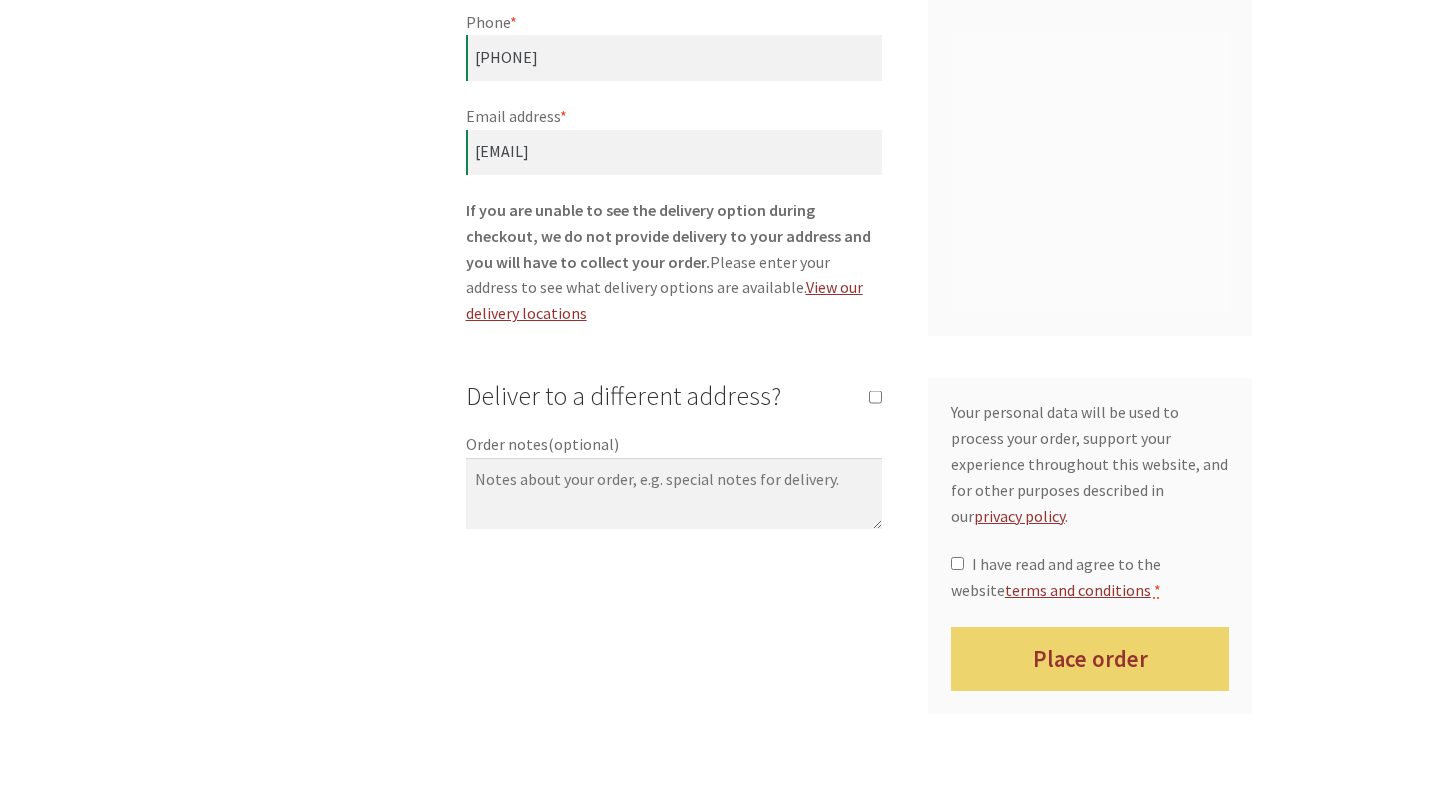 scroll, scrollTop: 1307, scrollLeft: 0, axis: vertical 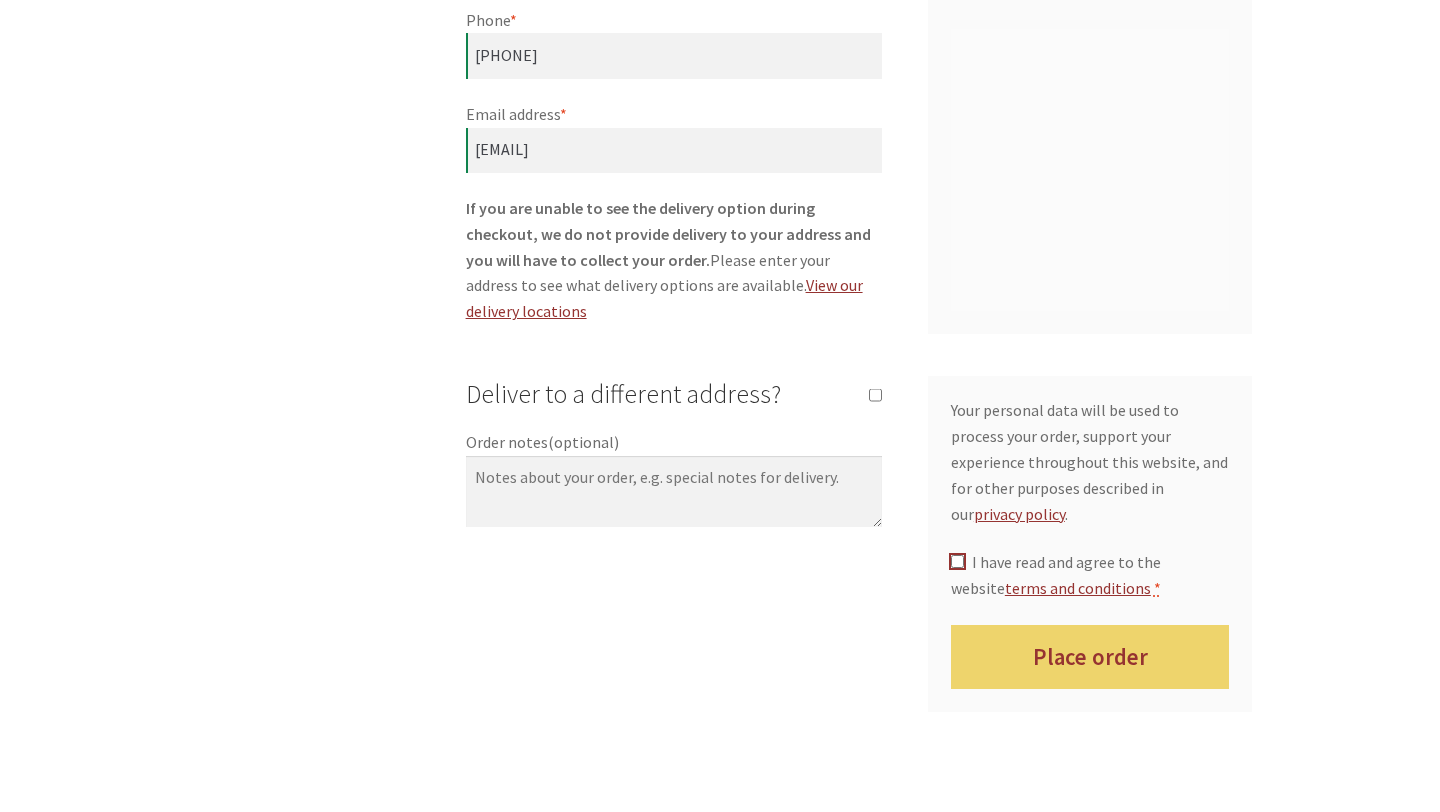 click on "I have read and agree to the website  terms and conditions   *" at bounding box center (957, 561) 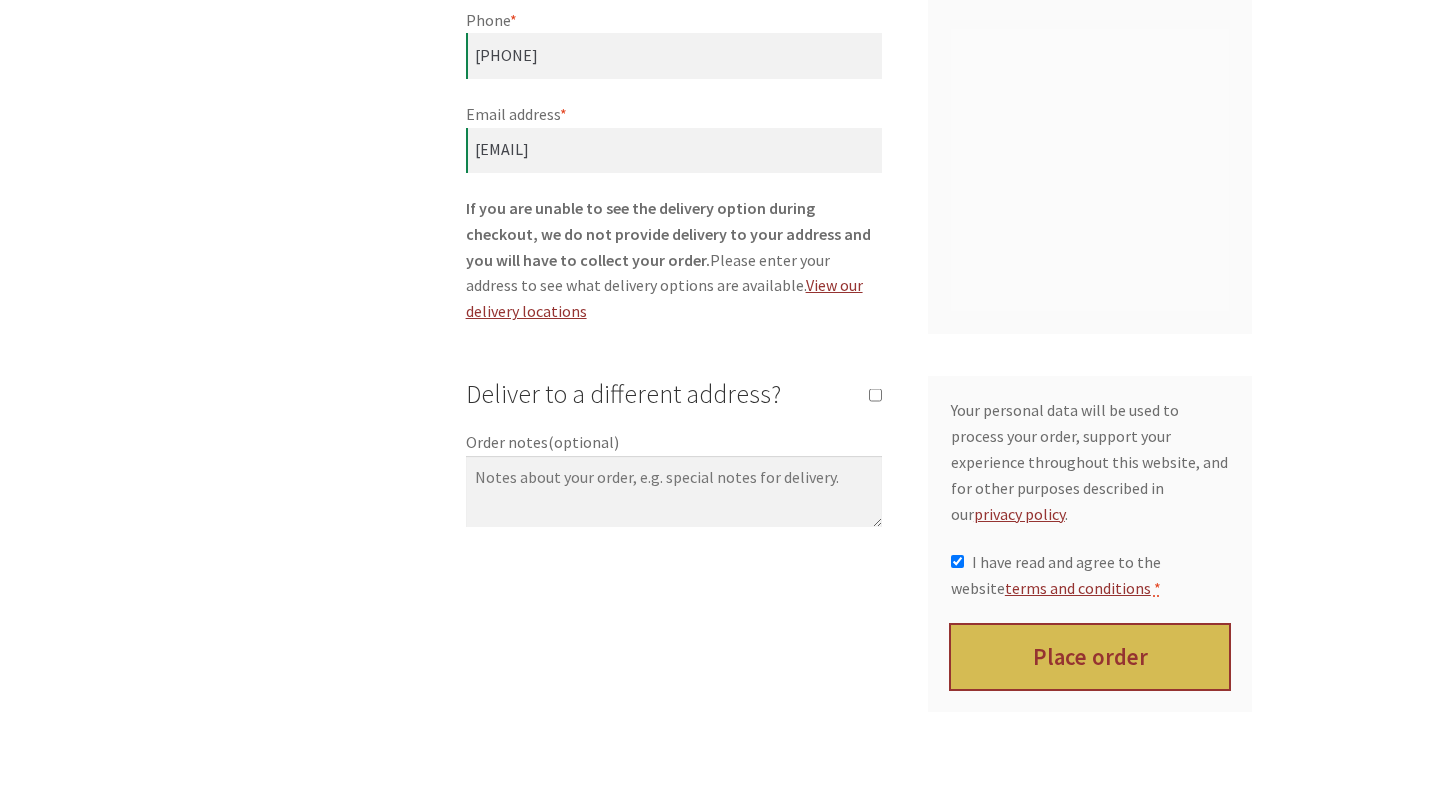 click on "Place order" at bounding box center [1090, 657] 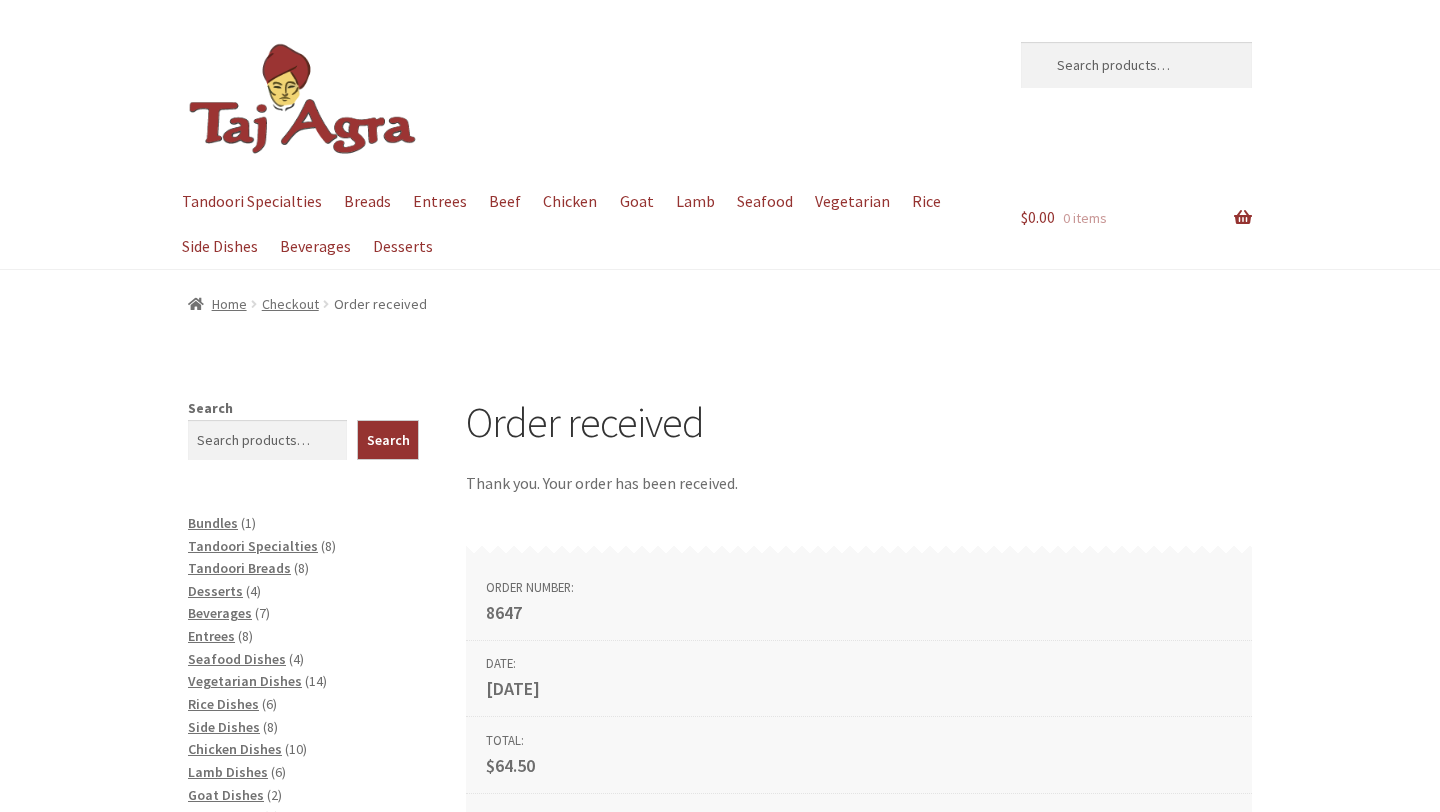 scroll, scrollTop: 0, scrollLeft: 0, axis: both 